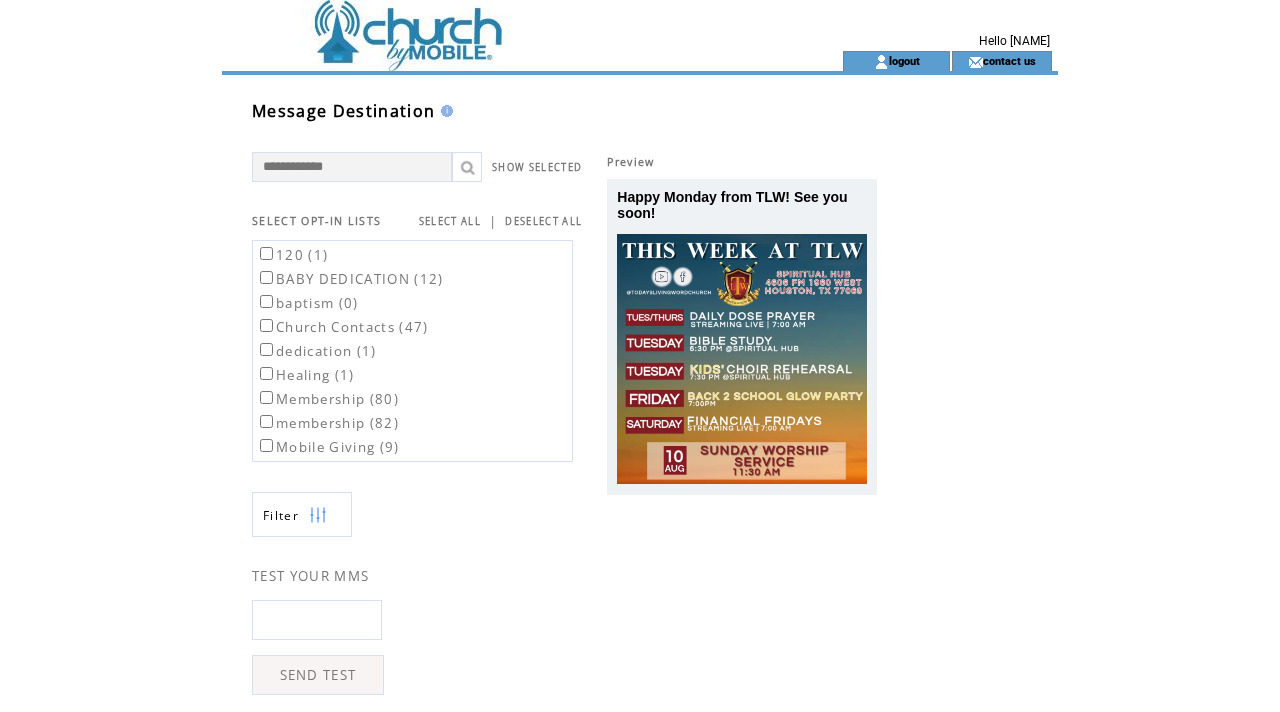 scroll, scrollTop: 0, scrollLeft: 0, axis: both 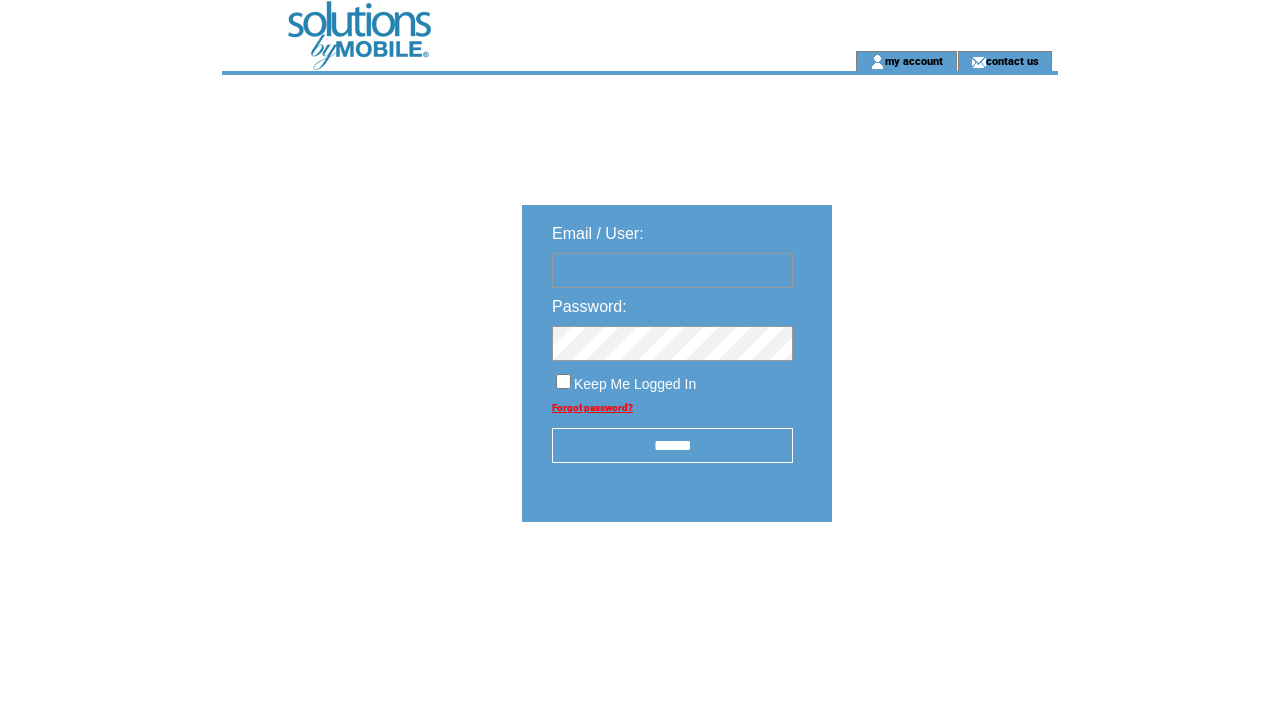 type on "**********" 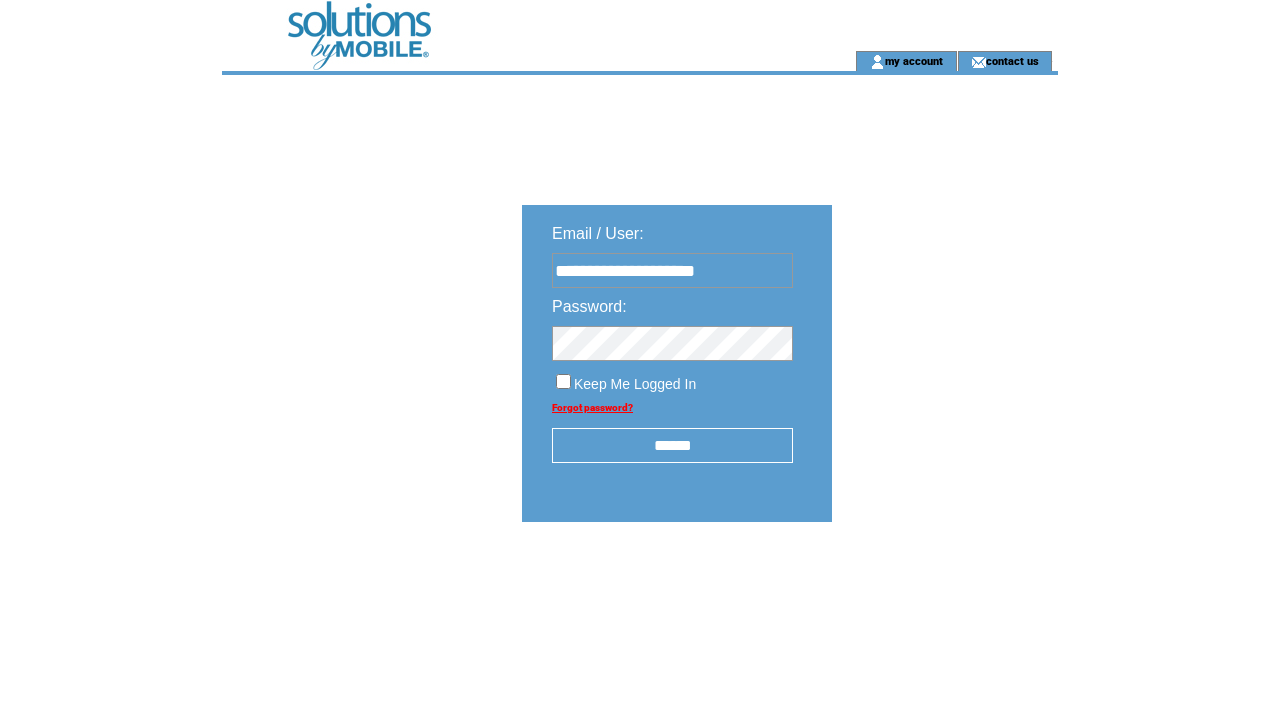 click on "******" at bounding box center [672, 445] 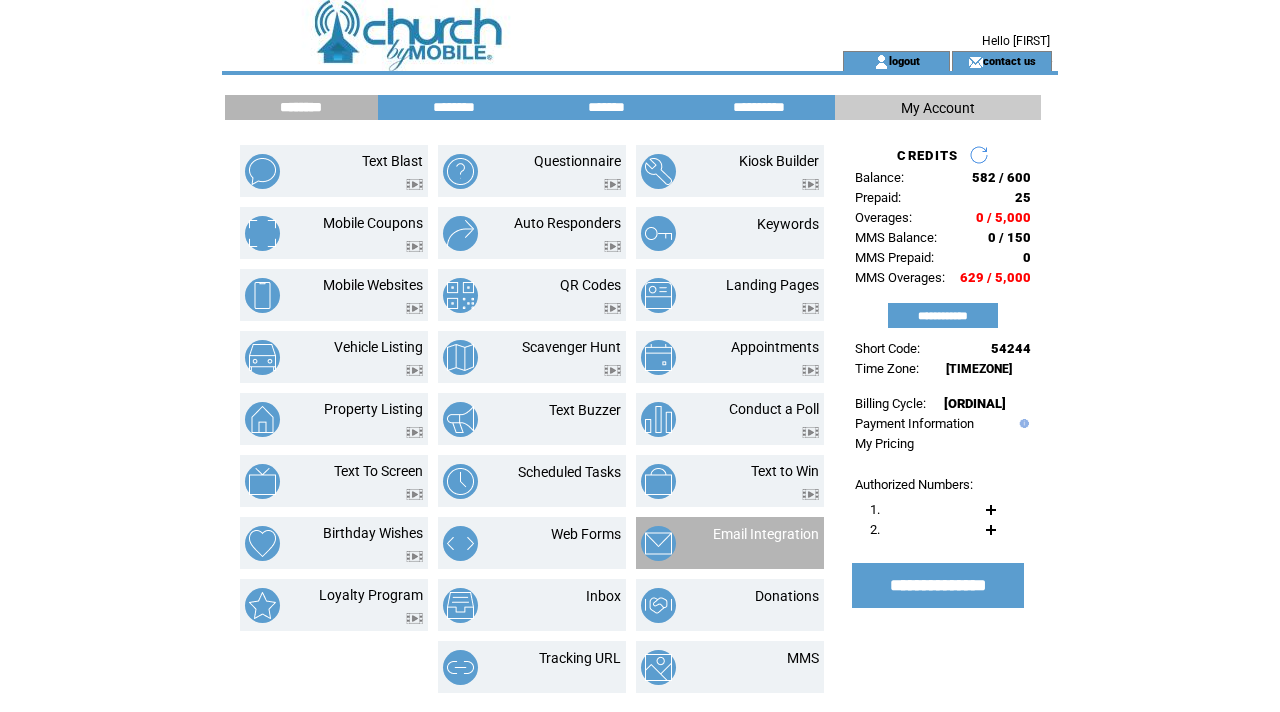 scroll, scrollTop: 0, scrollLeft: 0, axis: both 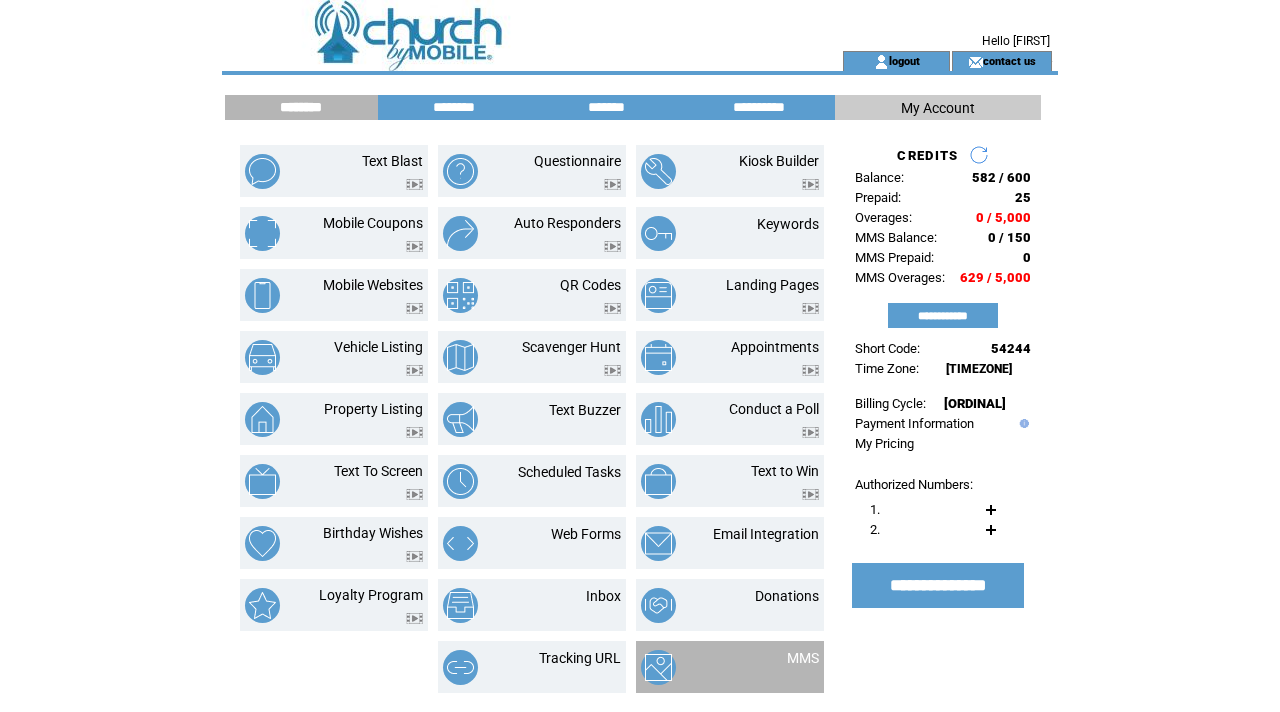 click at bounding box center [658, 667] 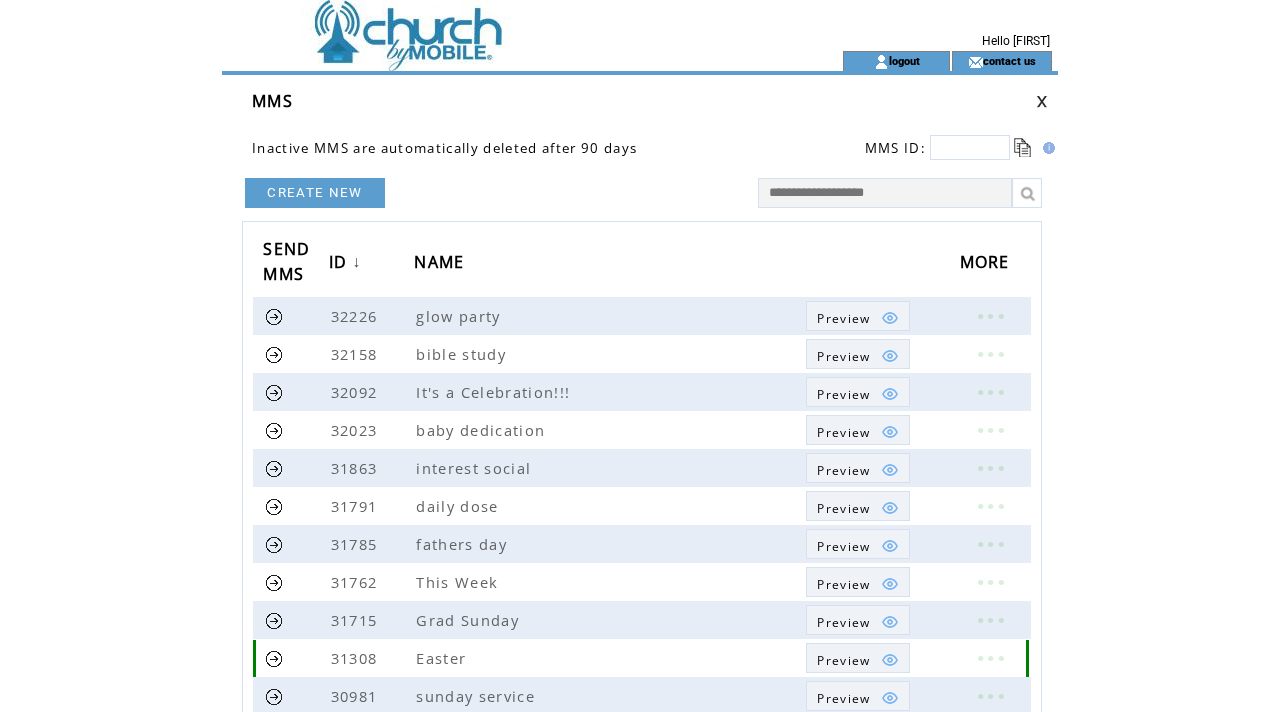 scroll, scrollTop: 0, scrollLeft: 0, axis: both 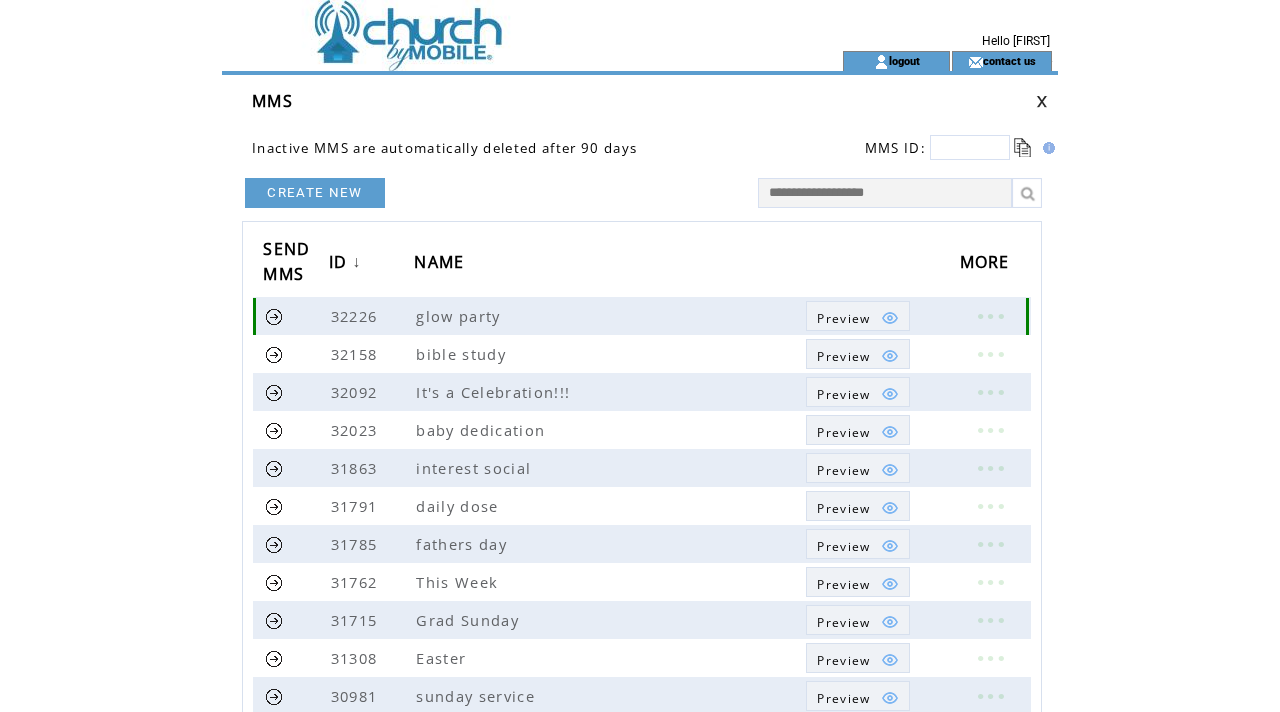 click at bounding box center (990, 316) 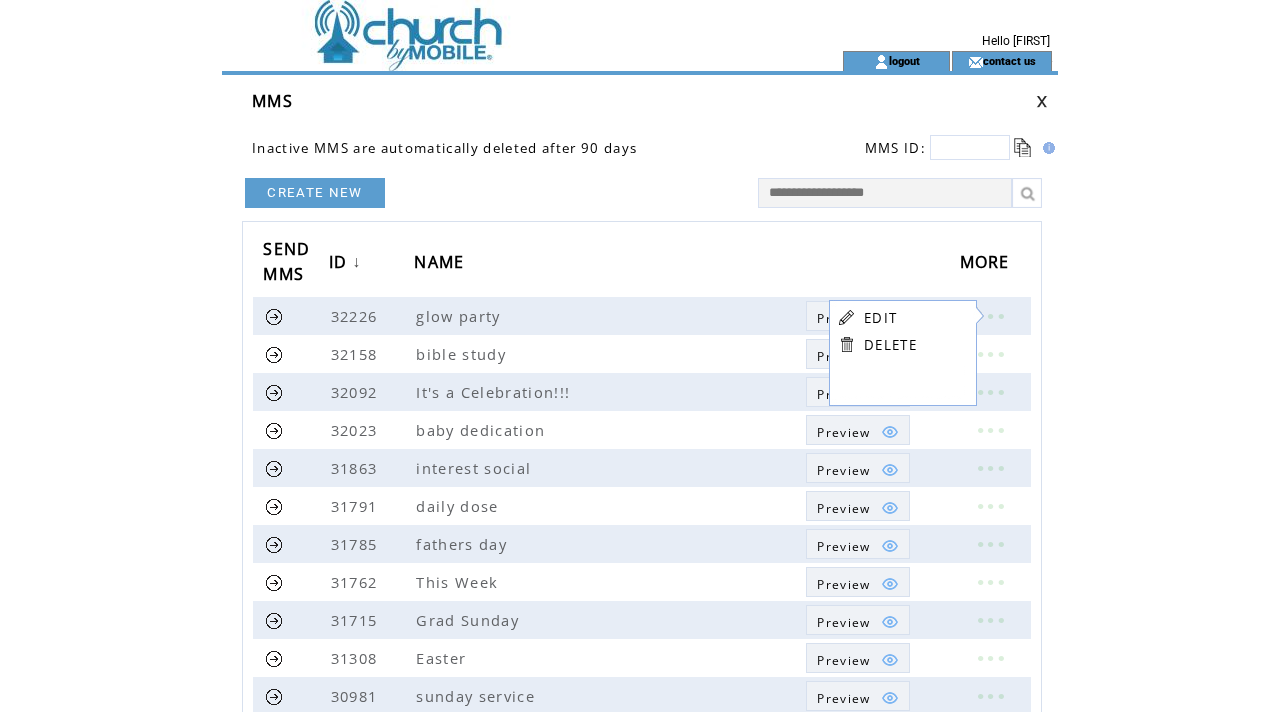 click on "EDIT" at bounding box center [880, 318] 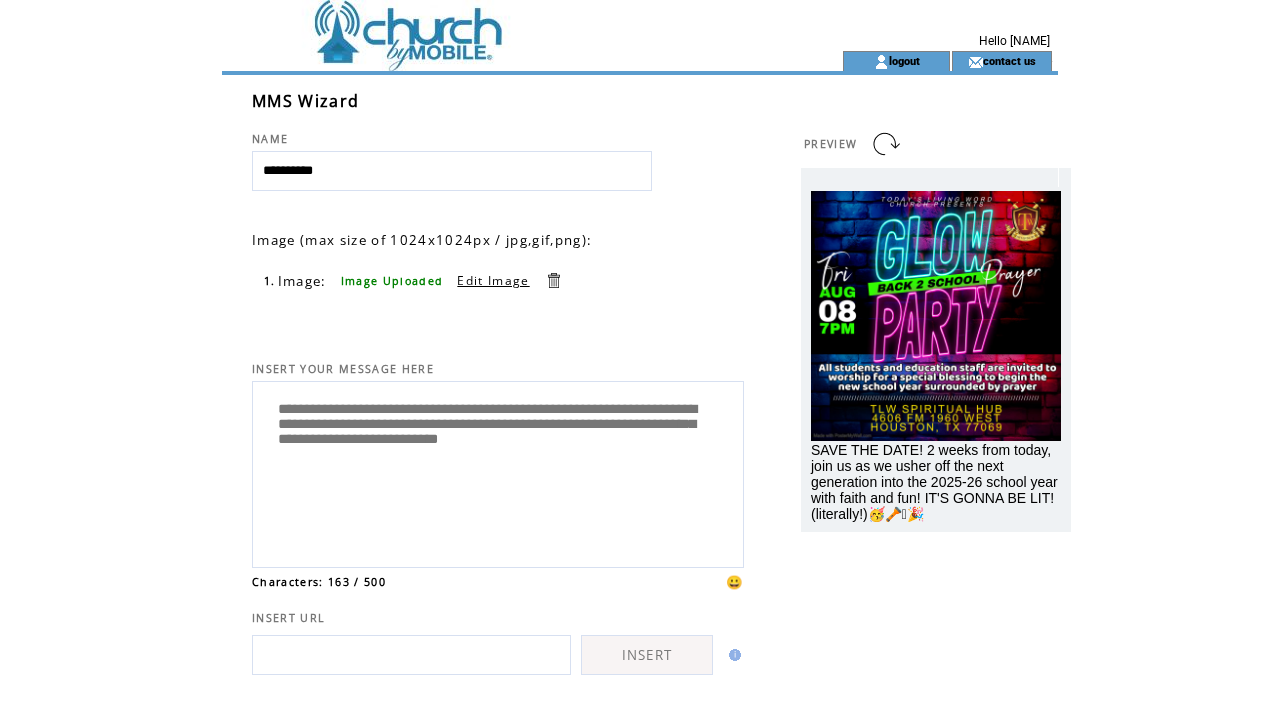 scroll, scrollTop: 0, scrollLeft: 0, axis: both 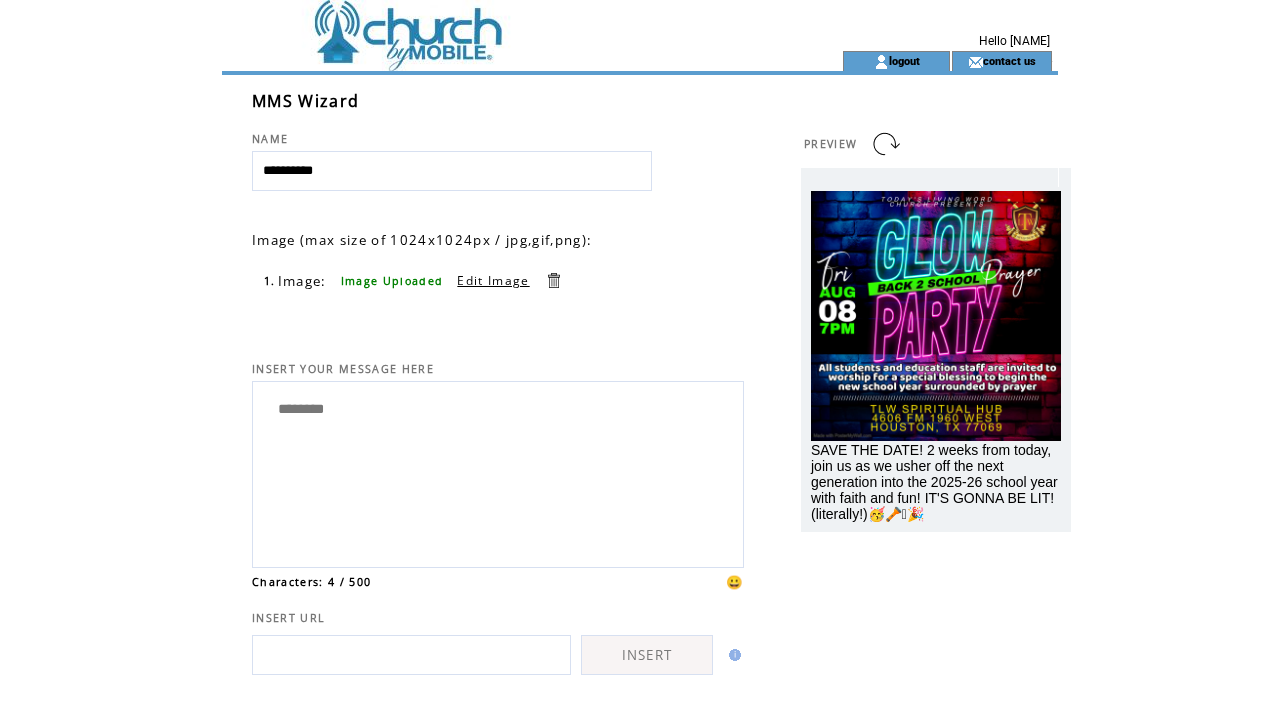 type on "********" 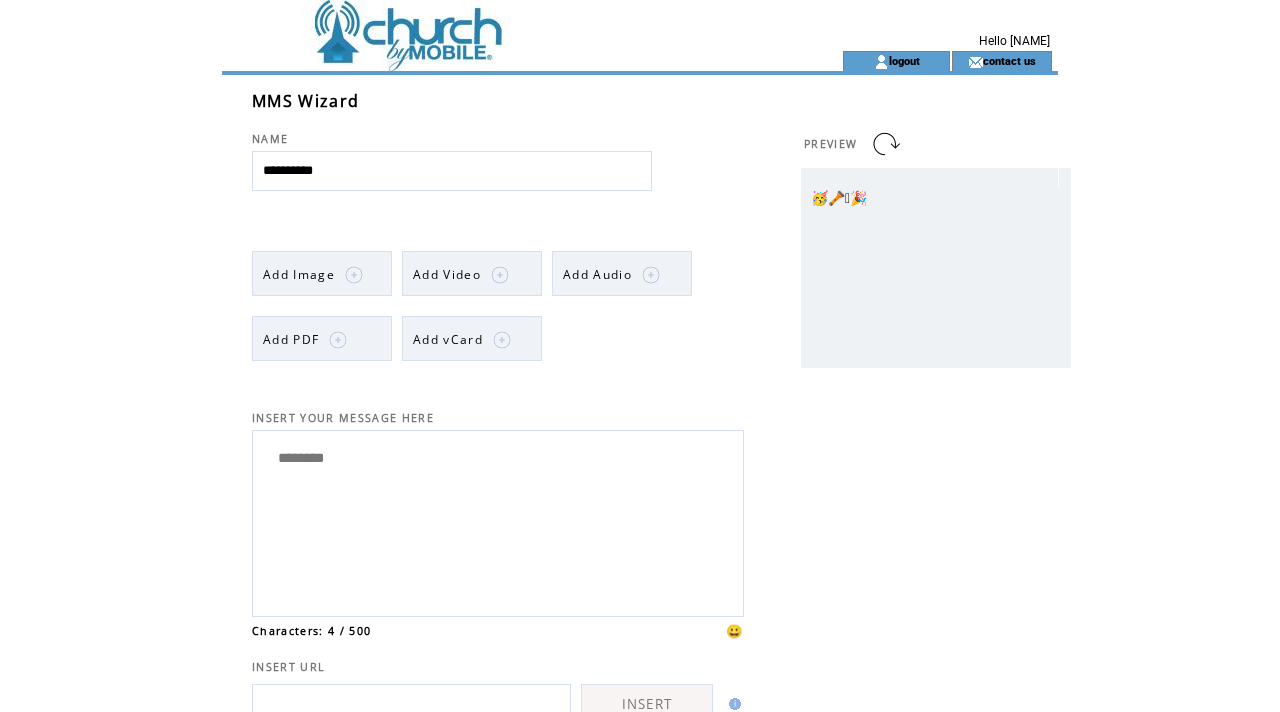 scroll, scrollTop: 0, scrollLeft: 0, axis: both 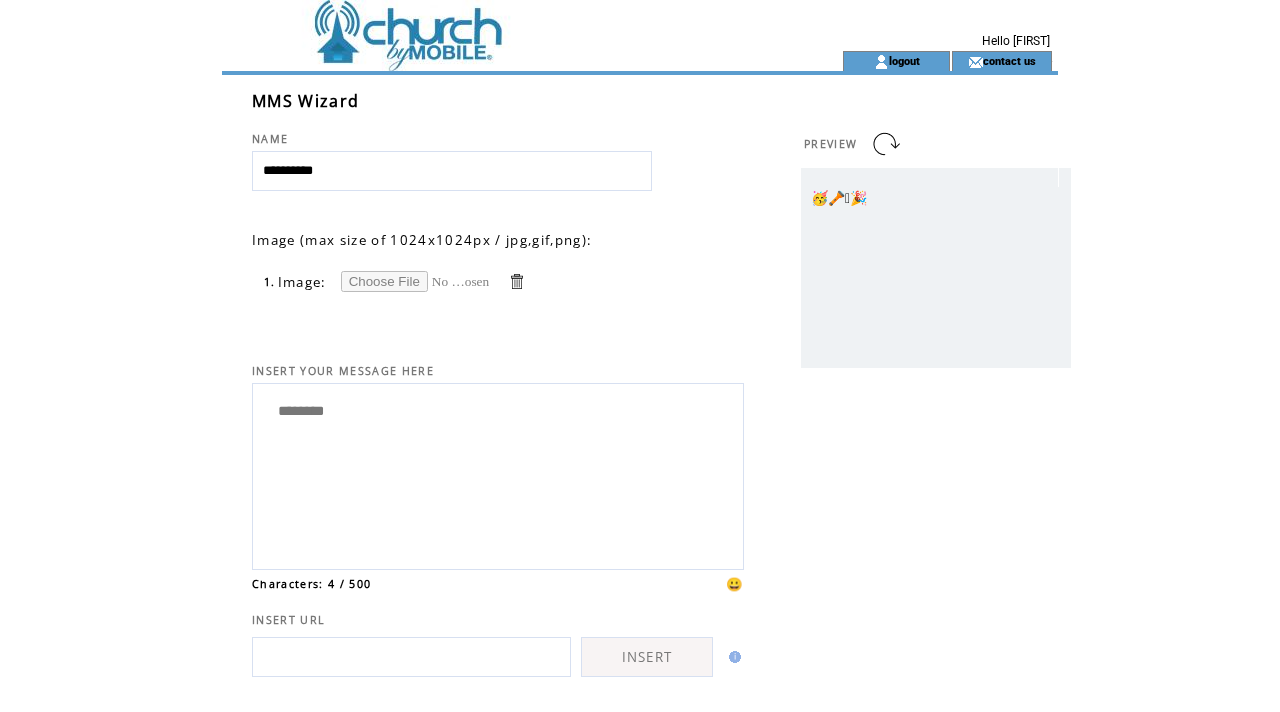 click at bounding box center [416, 281] 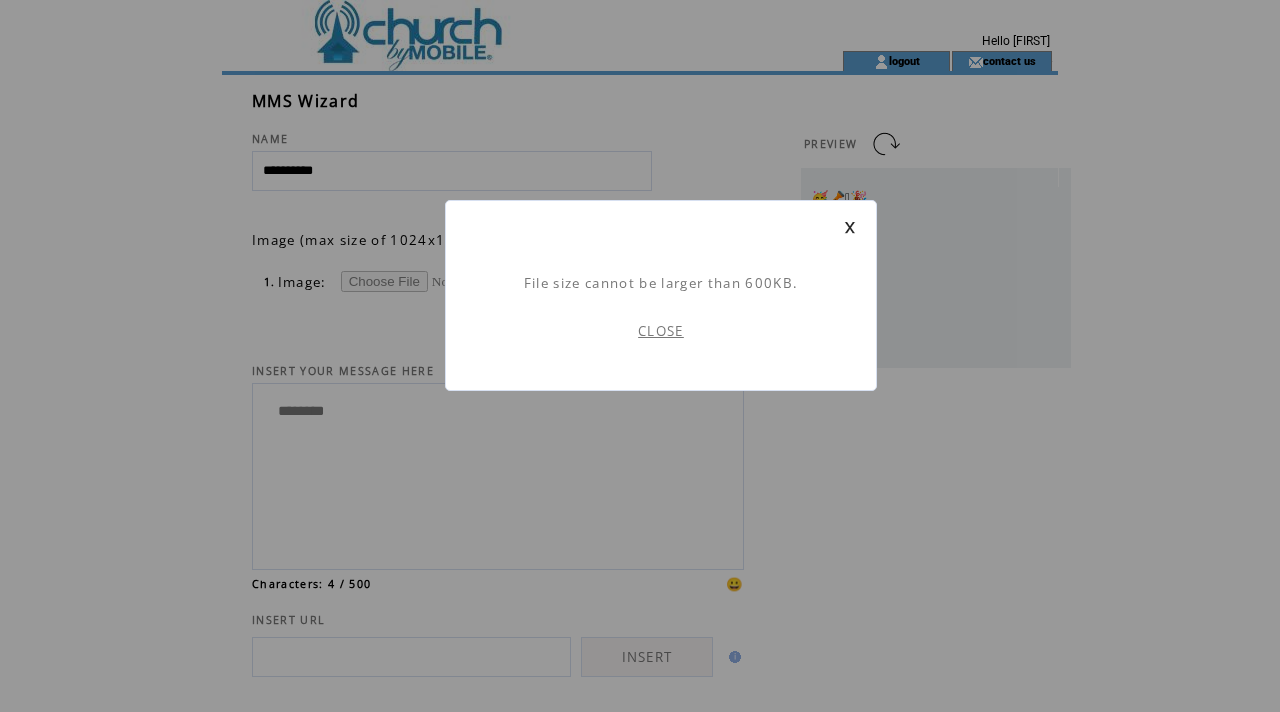 scroll, scrollTop: 1, scrollLeft: 0, axis: vertical 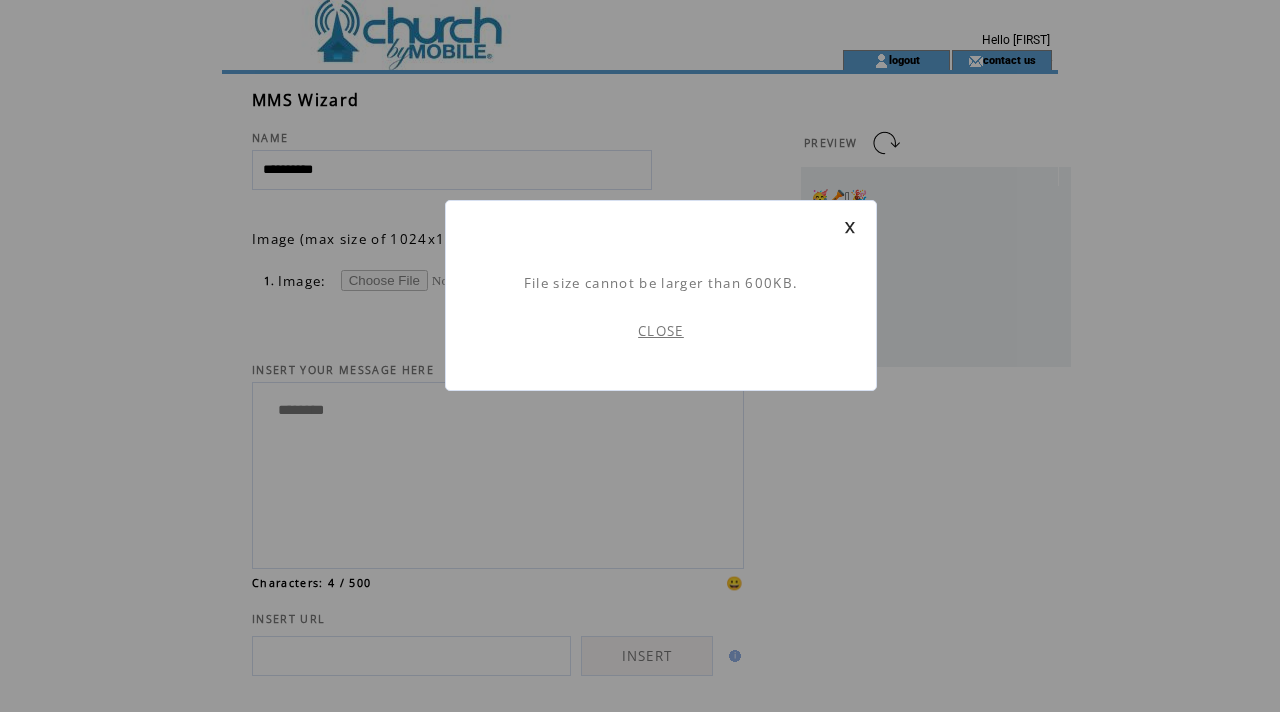 click on "CLOSE" at bounding box center (661, 331) 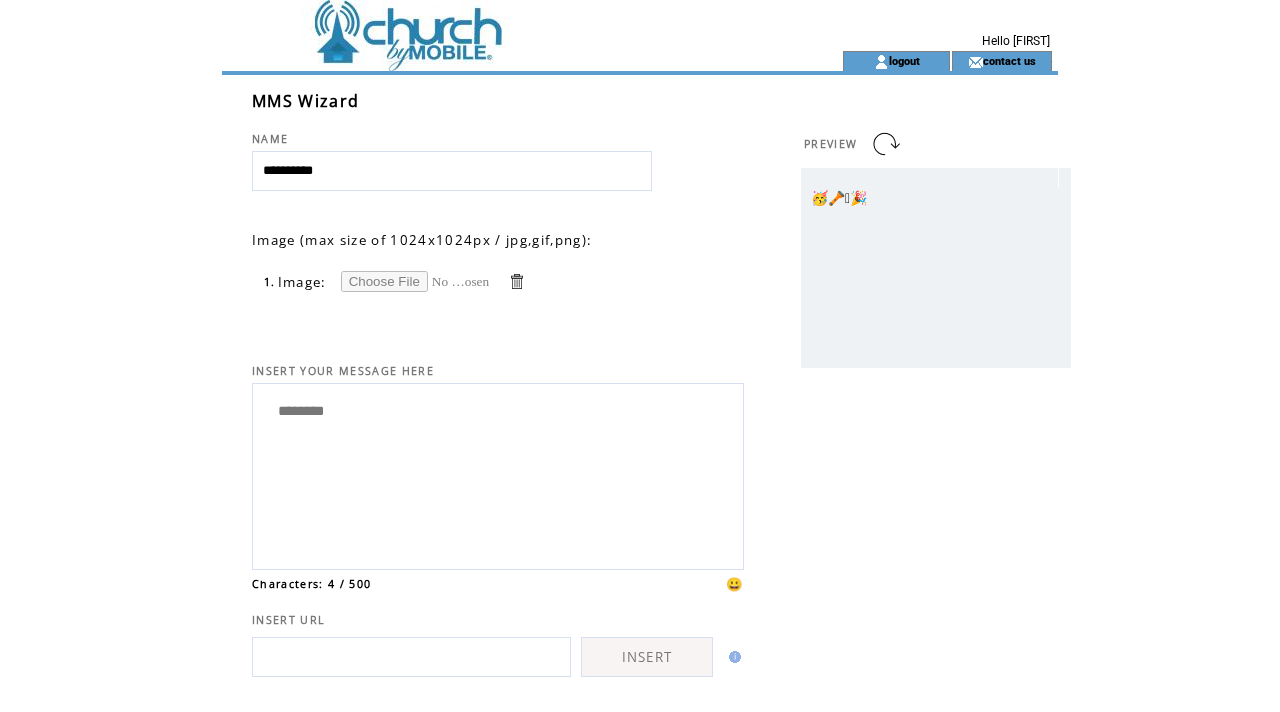 click at bounding box center (516, 281) 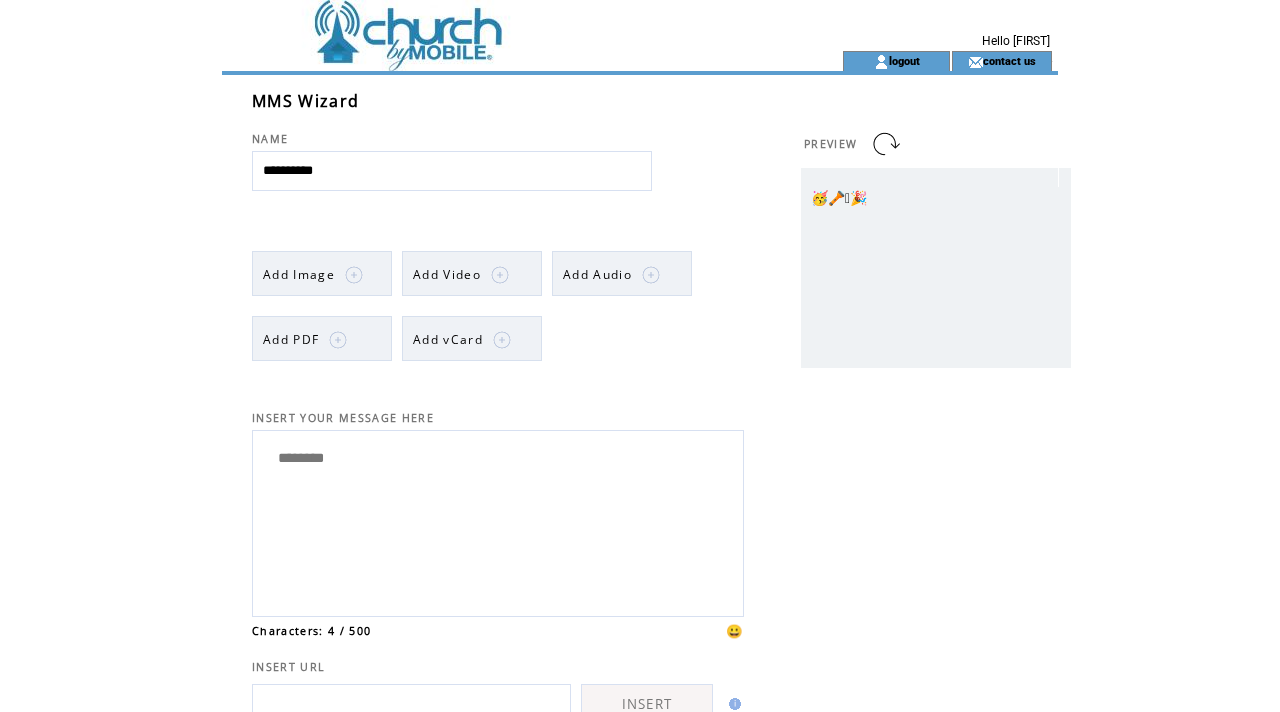 scroll, scrollTop: 0, scrollLeft: 0, axis: both 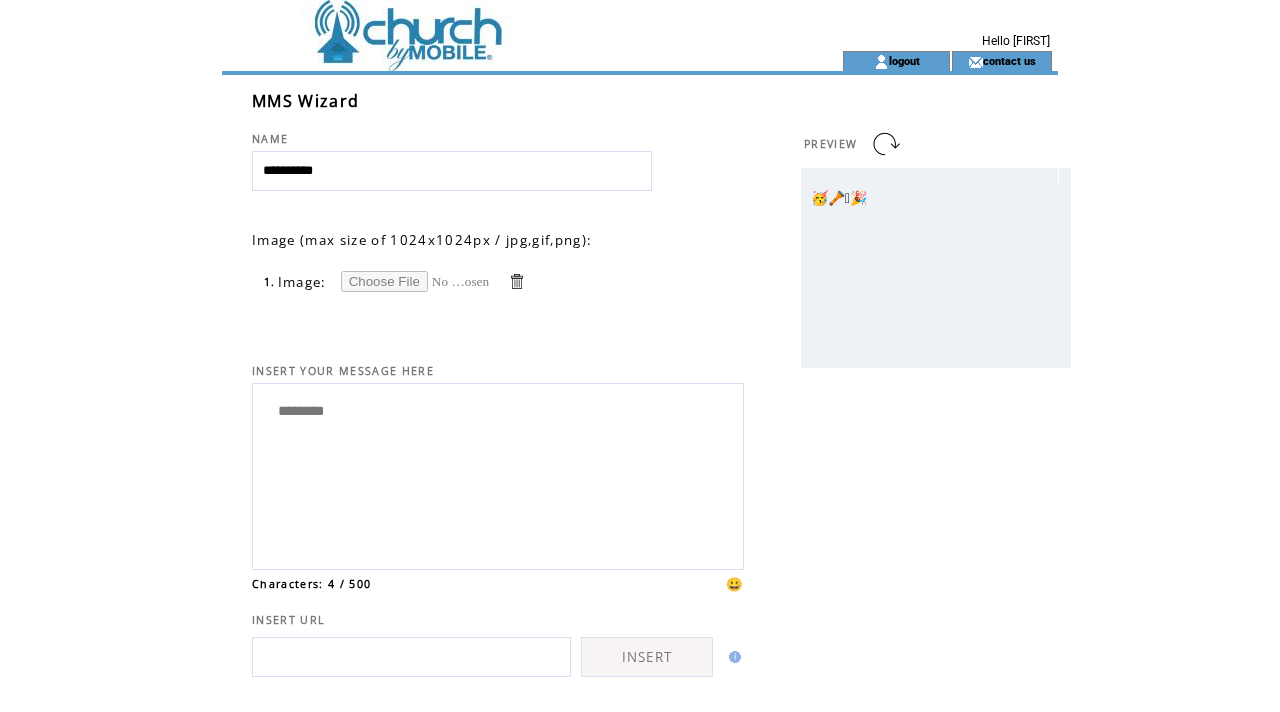 click at bounding box center (416, 281) 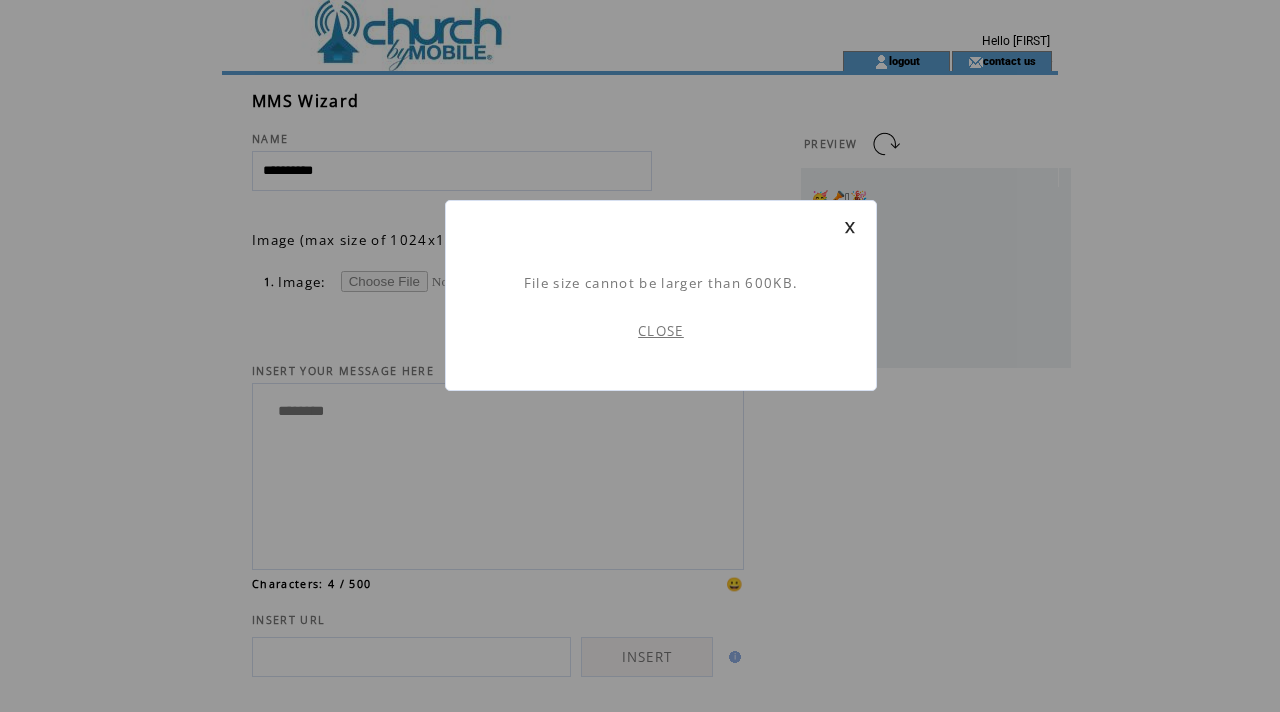 scroll, scrollTop: 1, scrollLeft: 0, axis: vertical 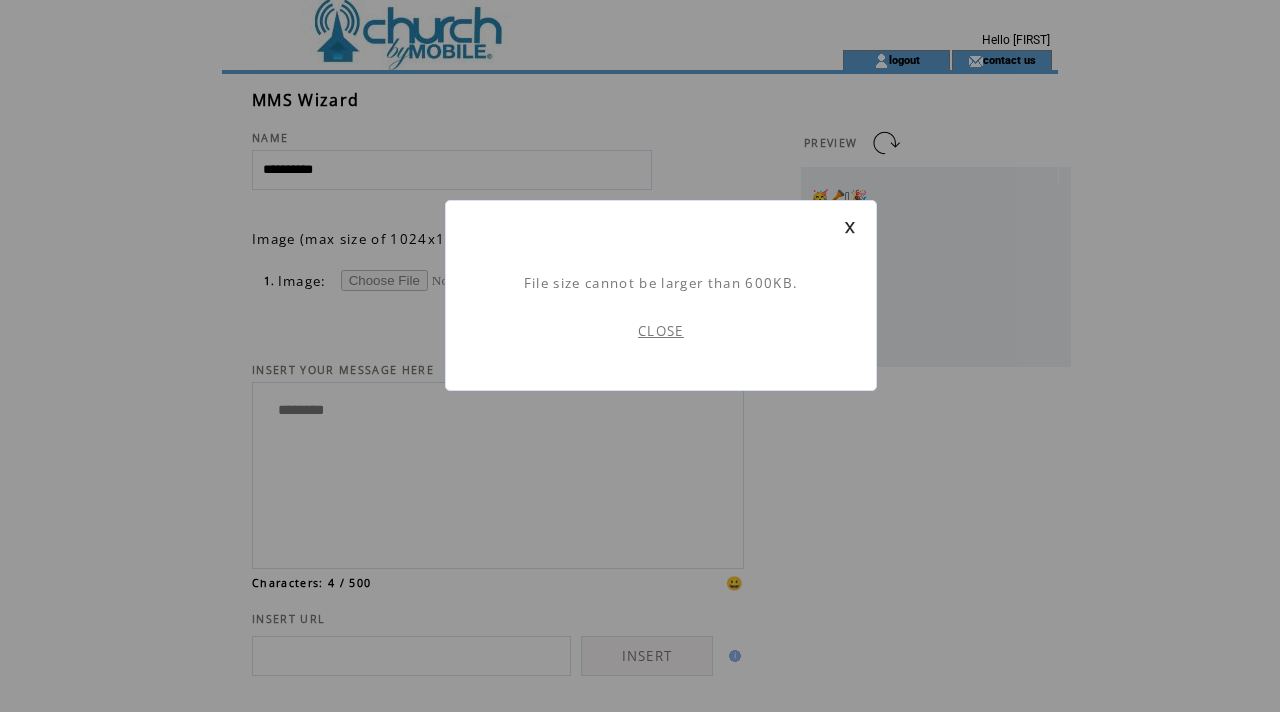 click on "CLOSE" at bounding box center (661, 331) 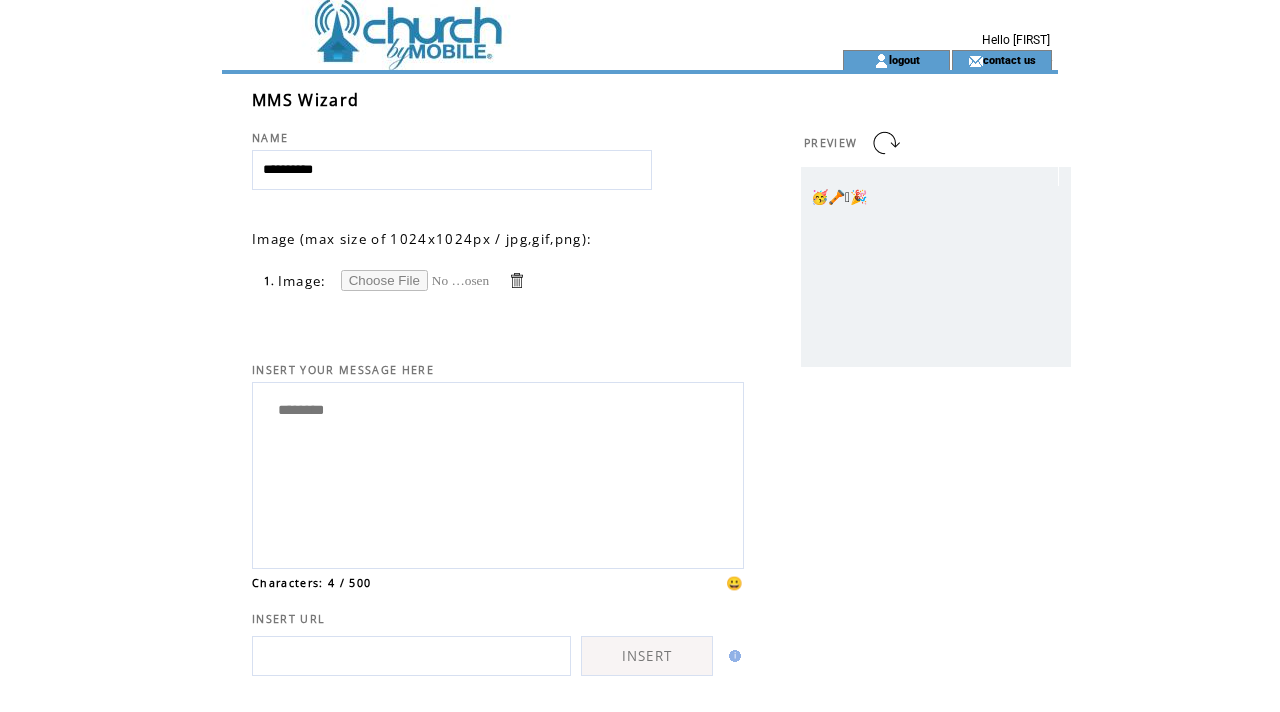 scroll, scrollTop: 0, scrollLeft: 0, axis: both 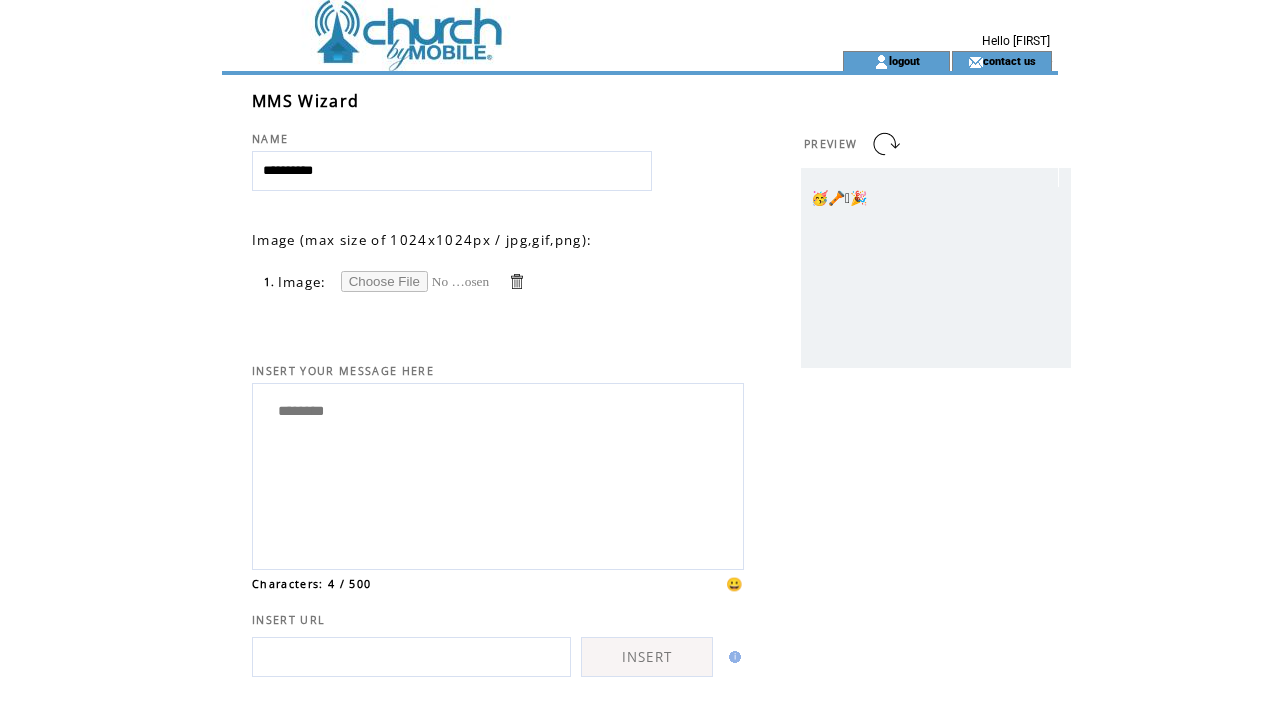 click at bounding box center (516, 281) 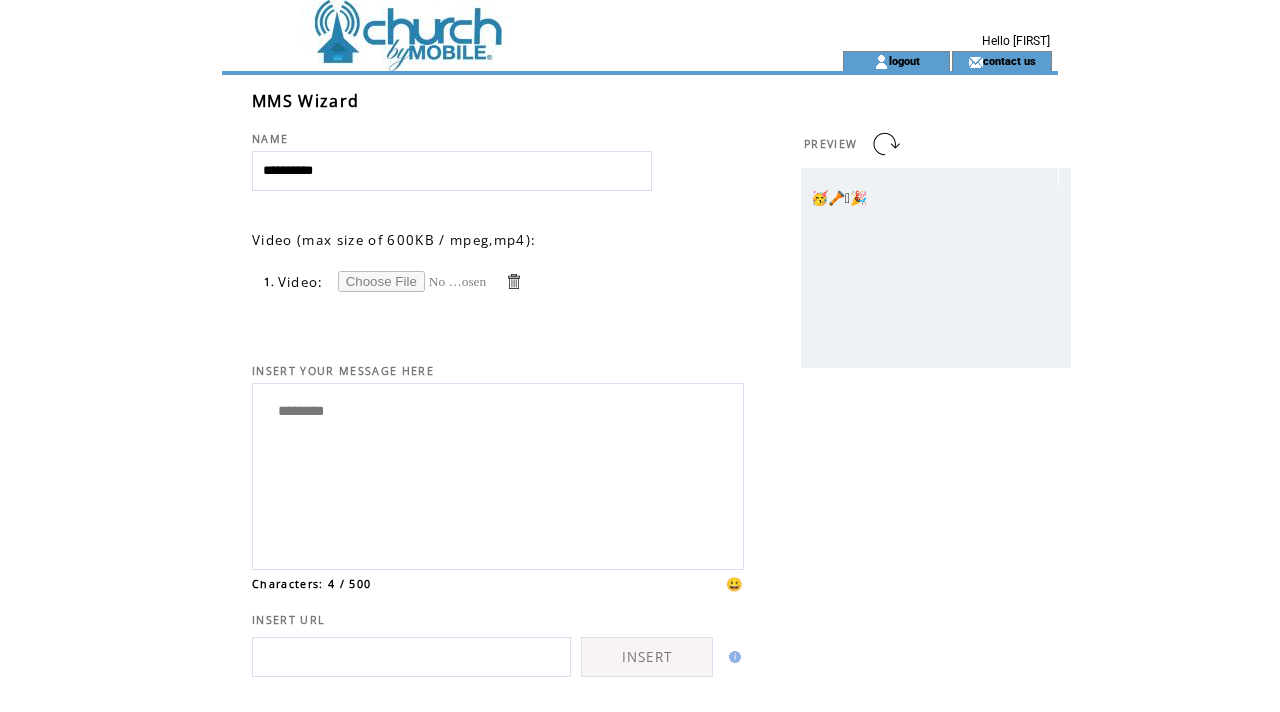 scroll, scrollTop: 0, scrollLeft: 0, axis: both 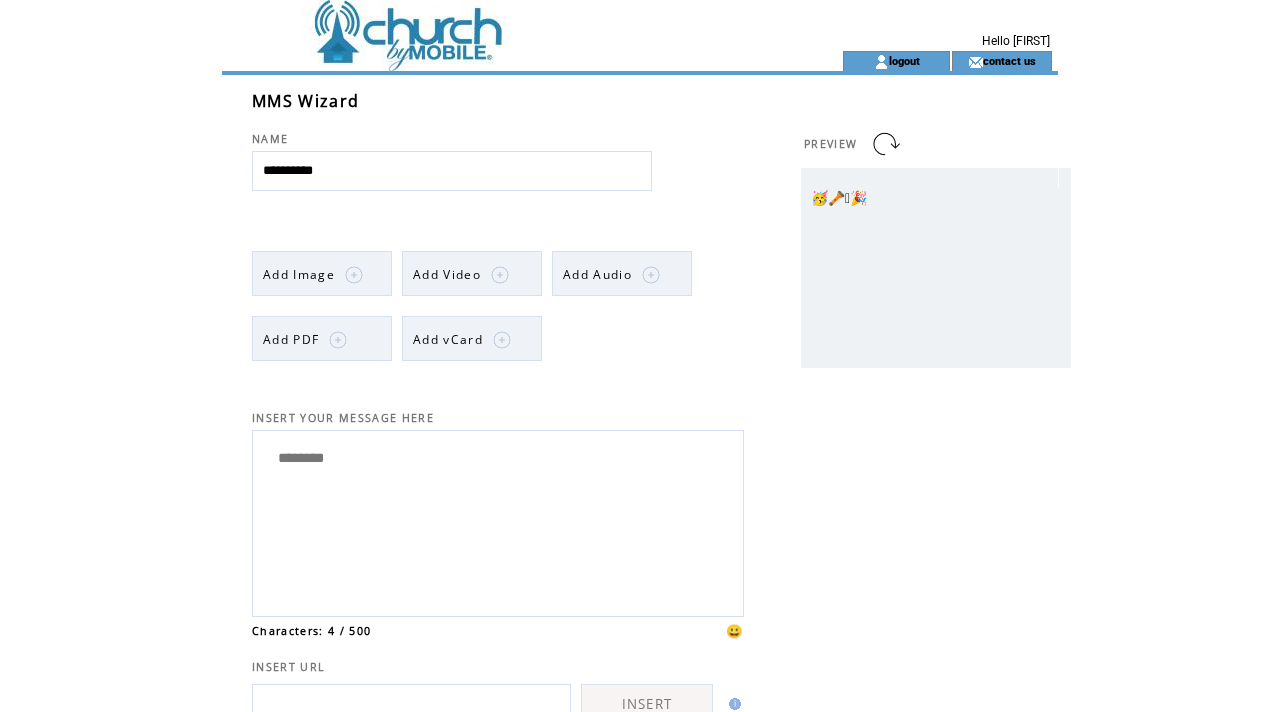 click on "Add Image" at bounding box center (322, 273) 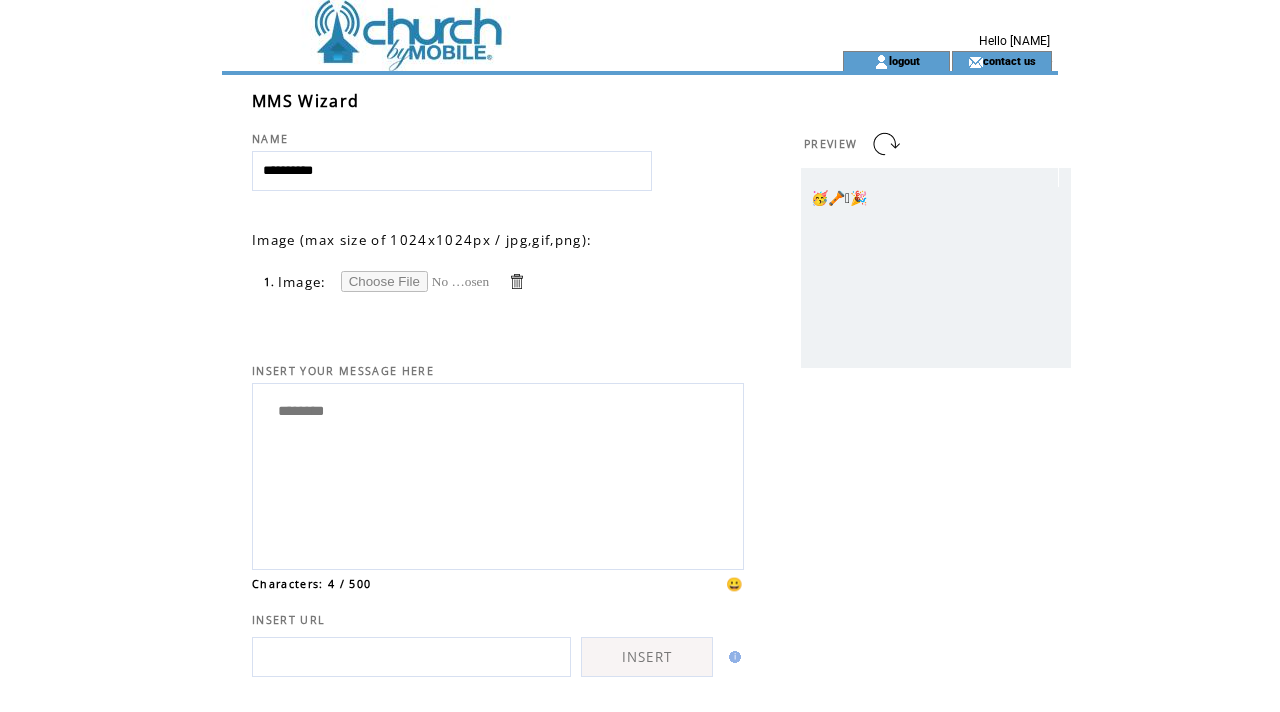 scroll, scrollTop: 0, scrollLeft: 0, axis: both 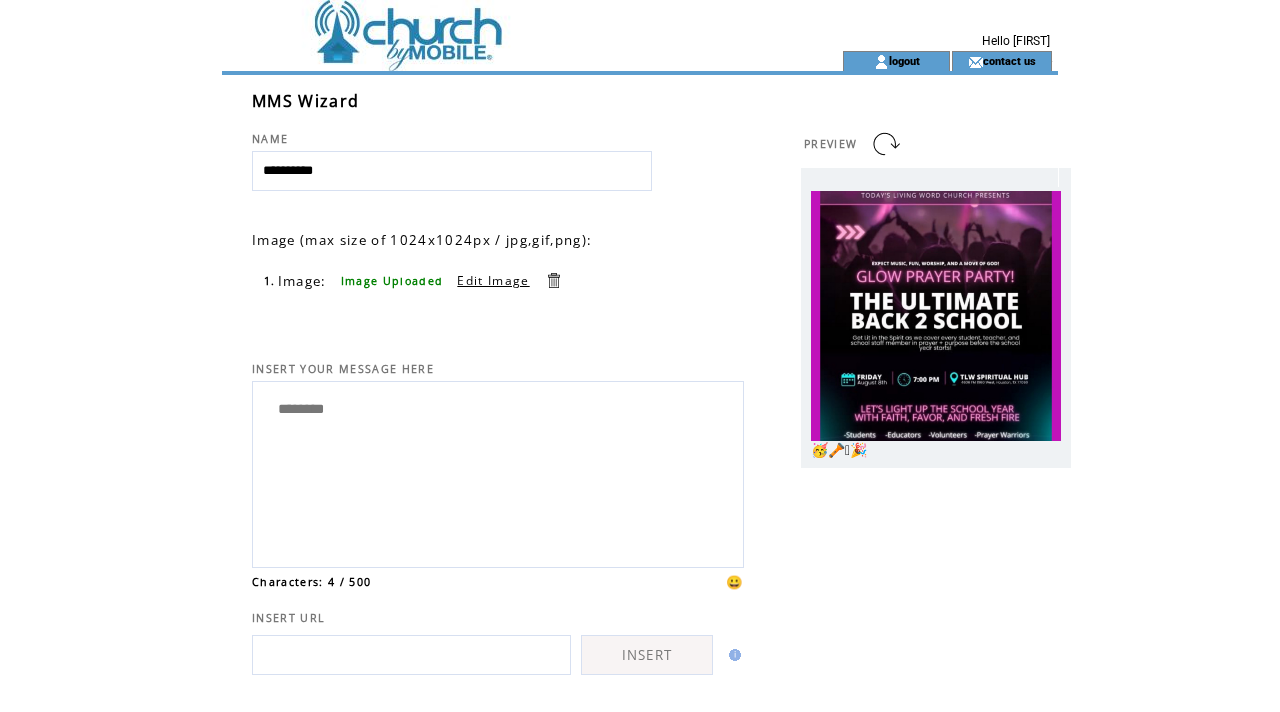 click on "********" at bounding box center (498, 472) 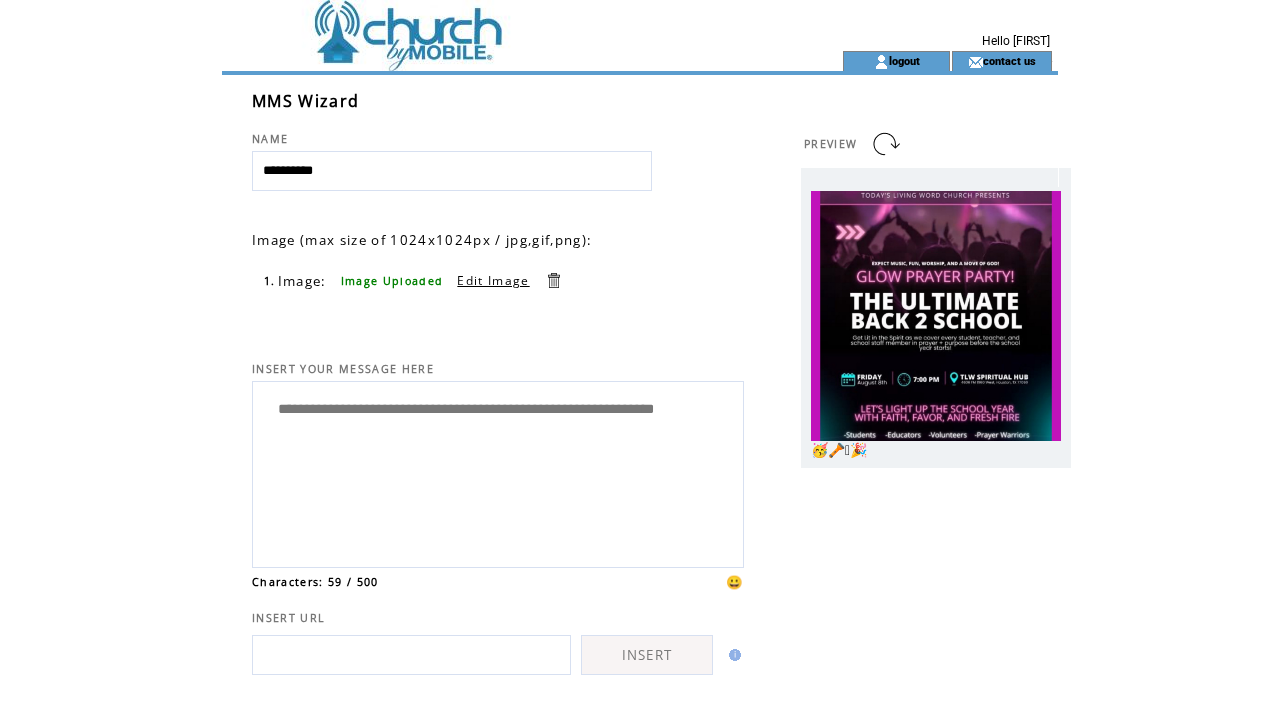 click on "********" at bounding box center (498, 472) 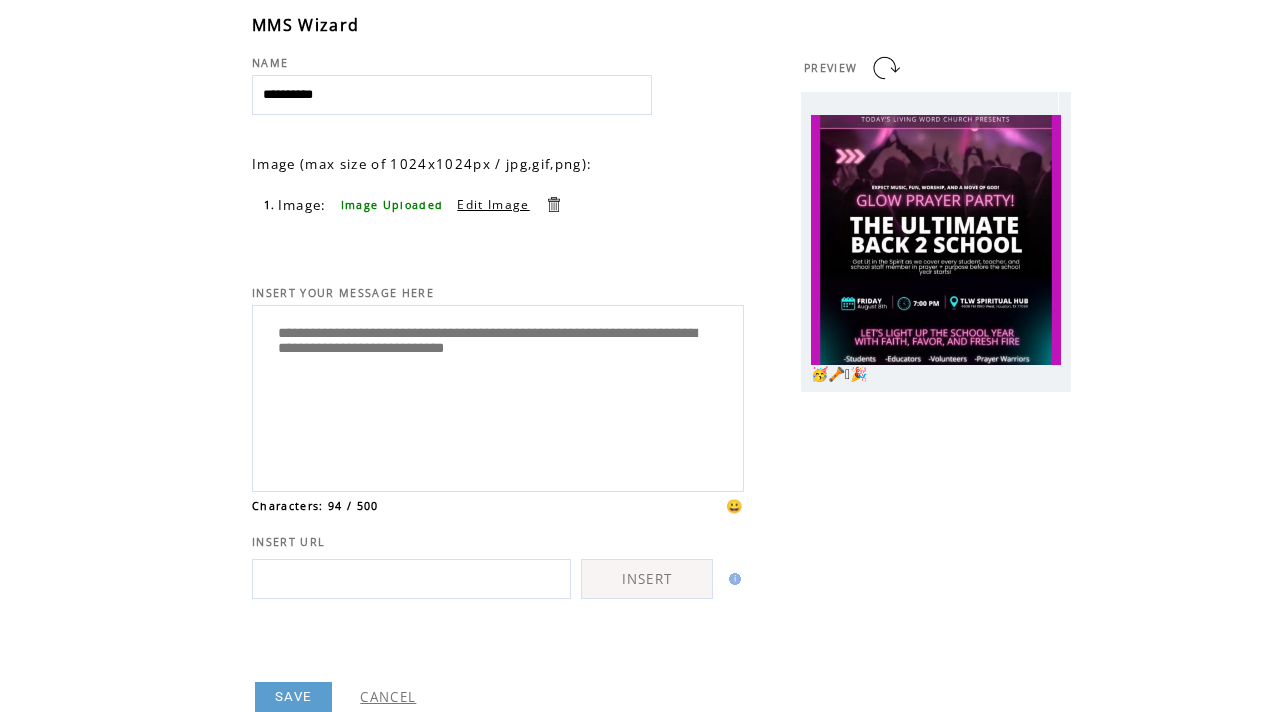 scroll, scrollTop: 141, scrollLeft: 0, axis: vertical 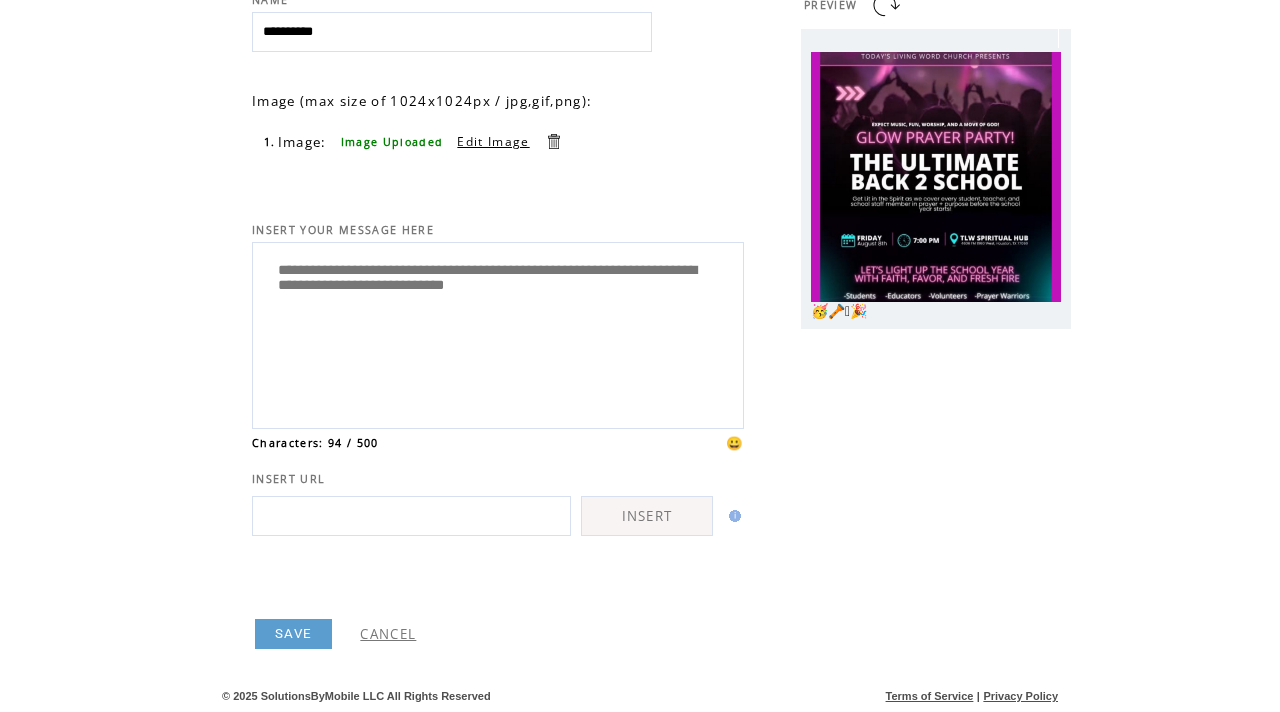 type on "**********" 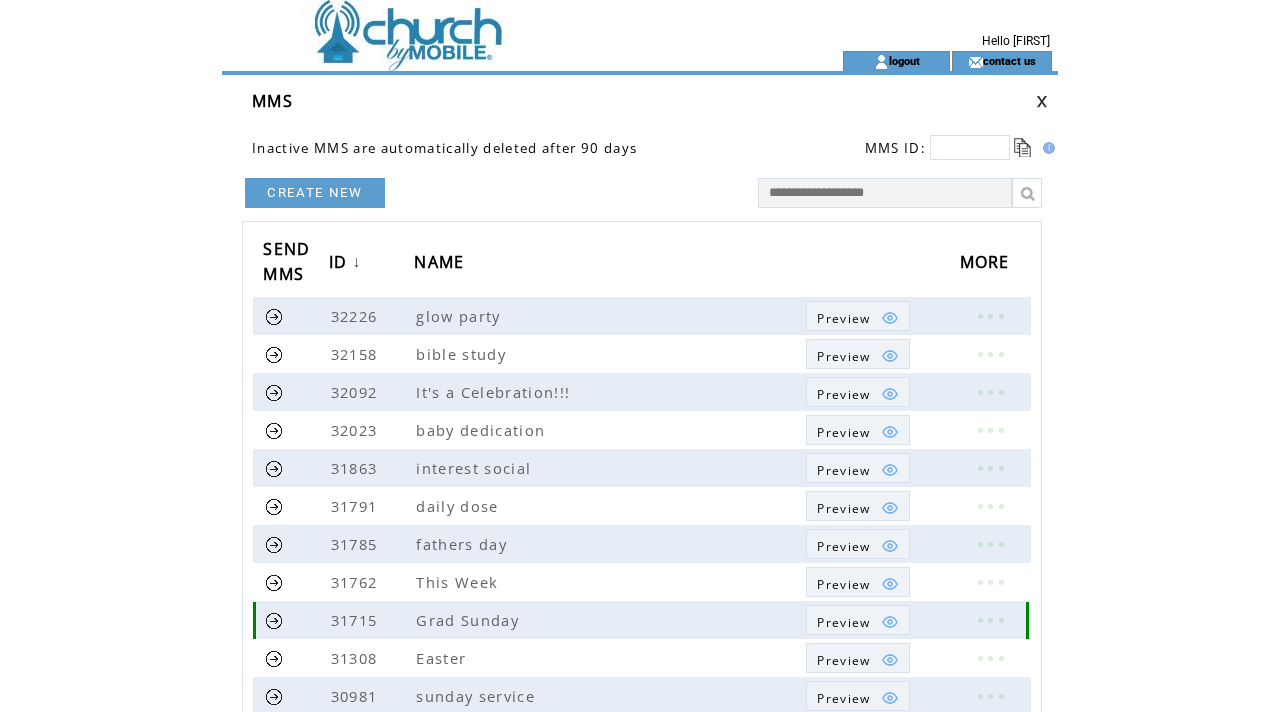 scroll, scrollTop: 0, scrollLeft: 0, axis: both 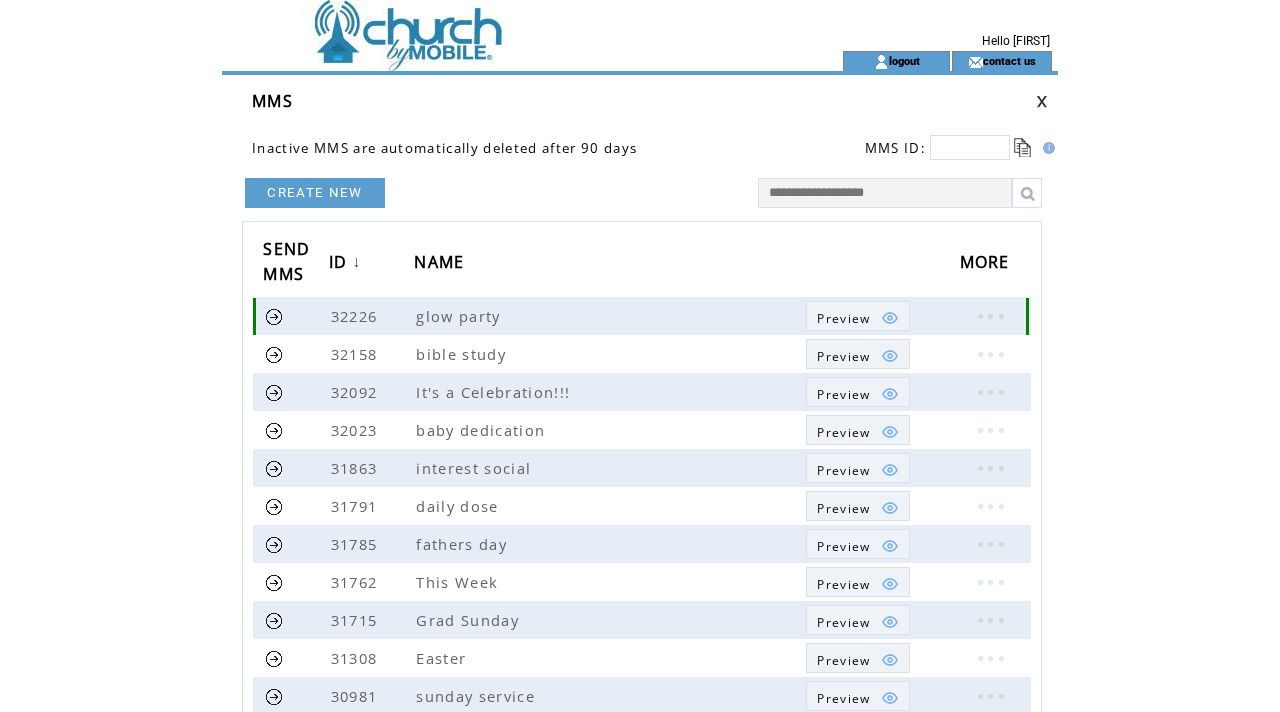 click at bounding box center (274, 316) 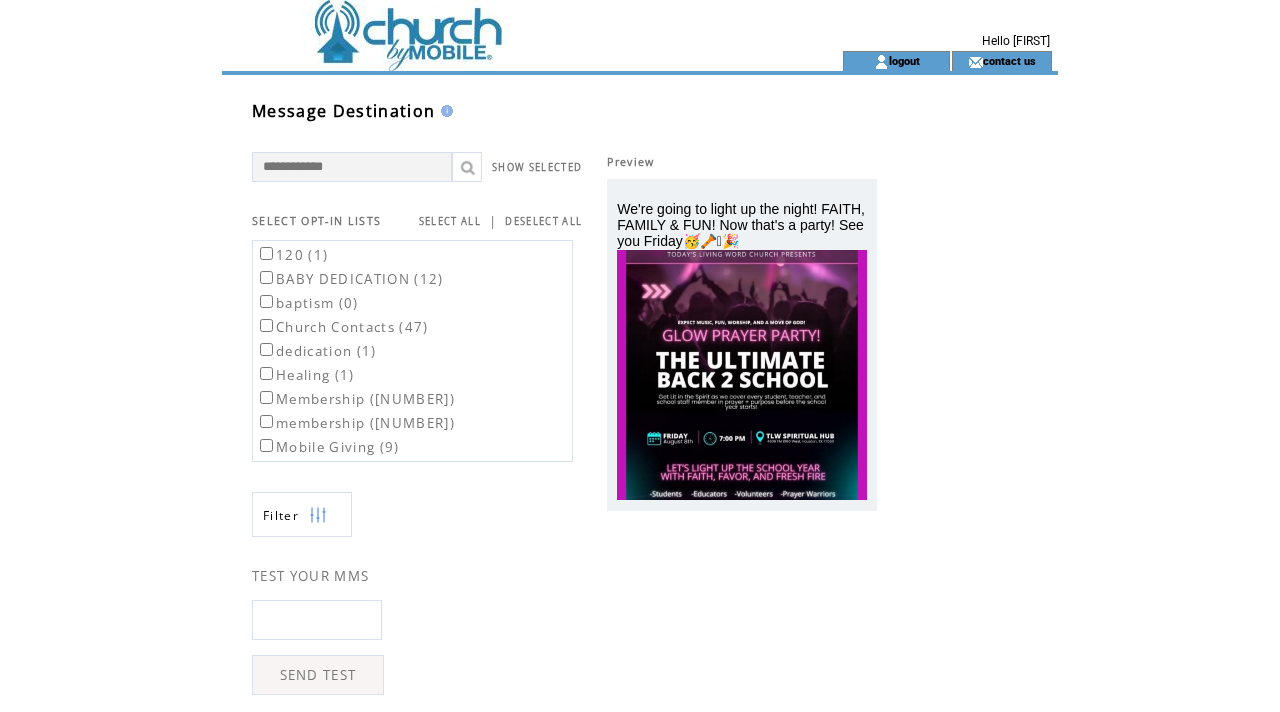 scroll, scrollTop: 0, scrollLeft: 0, axis: both 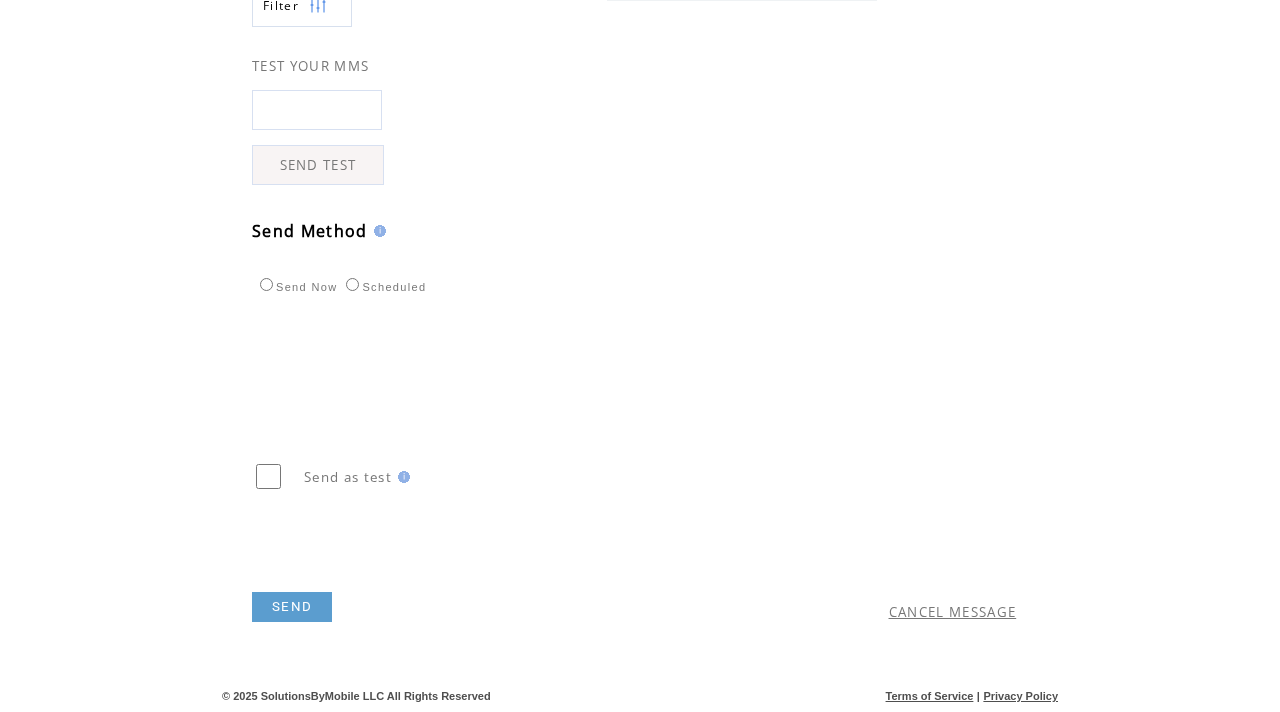 click on "SEND" at bounding box center [292, 607] 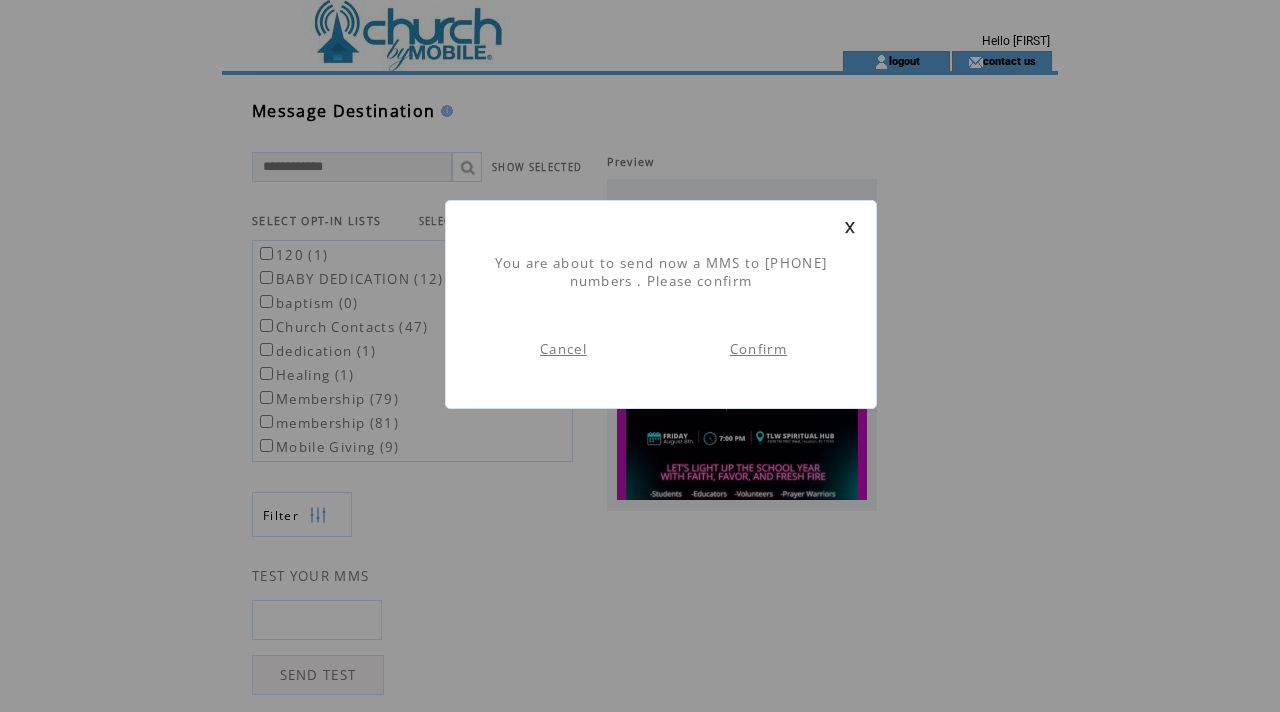 scroll, scrollTop: 1, scrollLeft: 0, axis: vertical 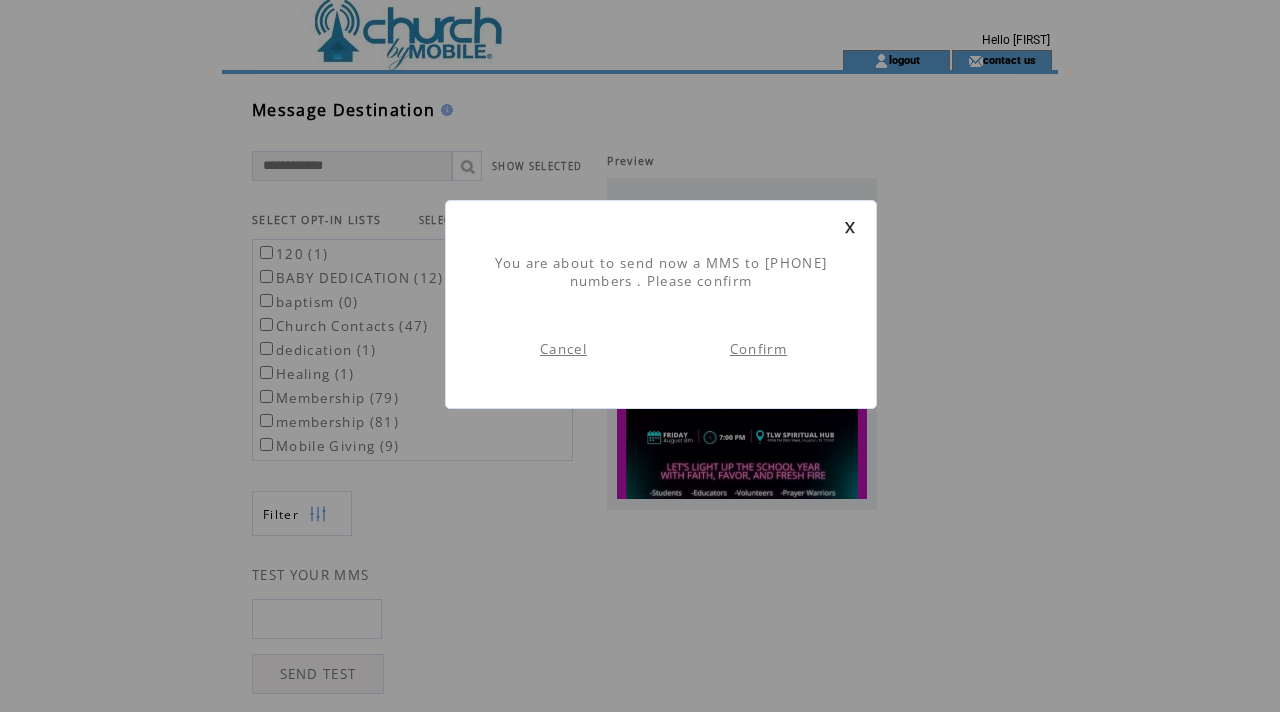 click on "Confirm" at bounding box center [758, 349] 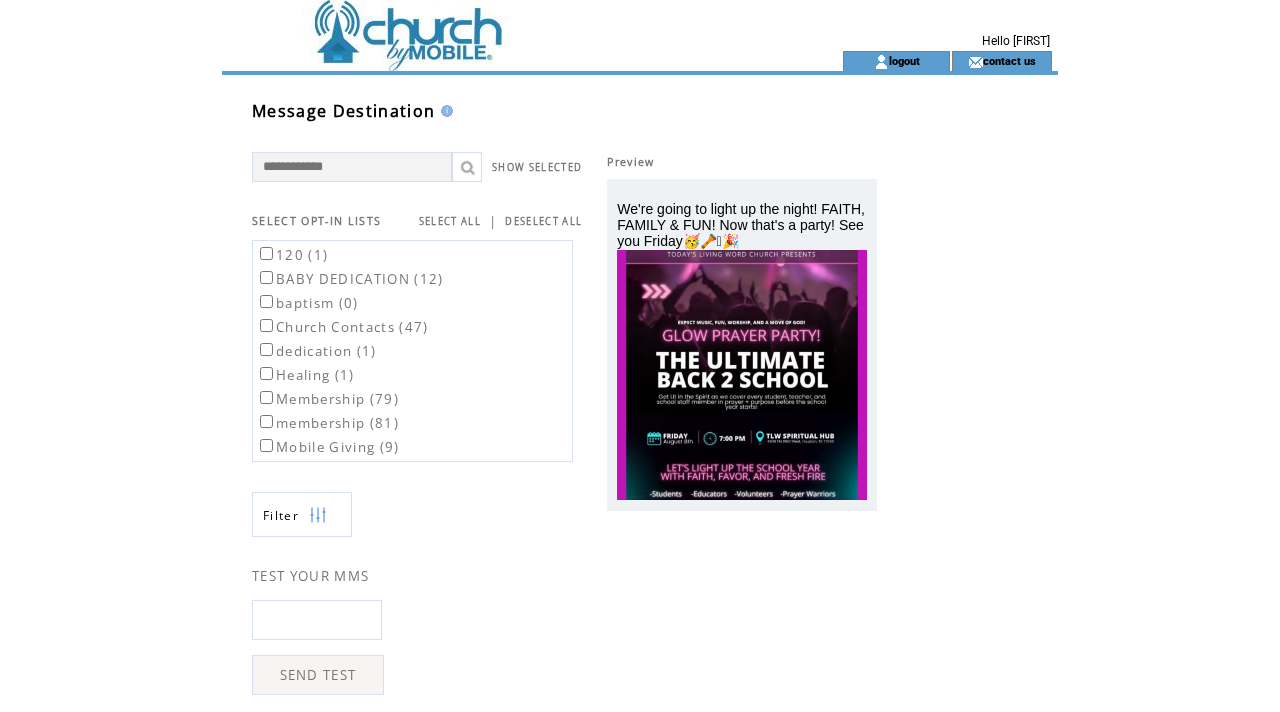 scroll, scrollTop: 1, scrollLeft: 0, axis: vertical 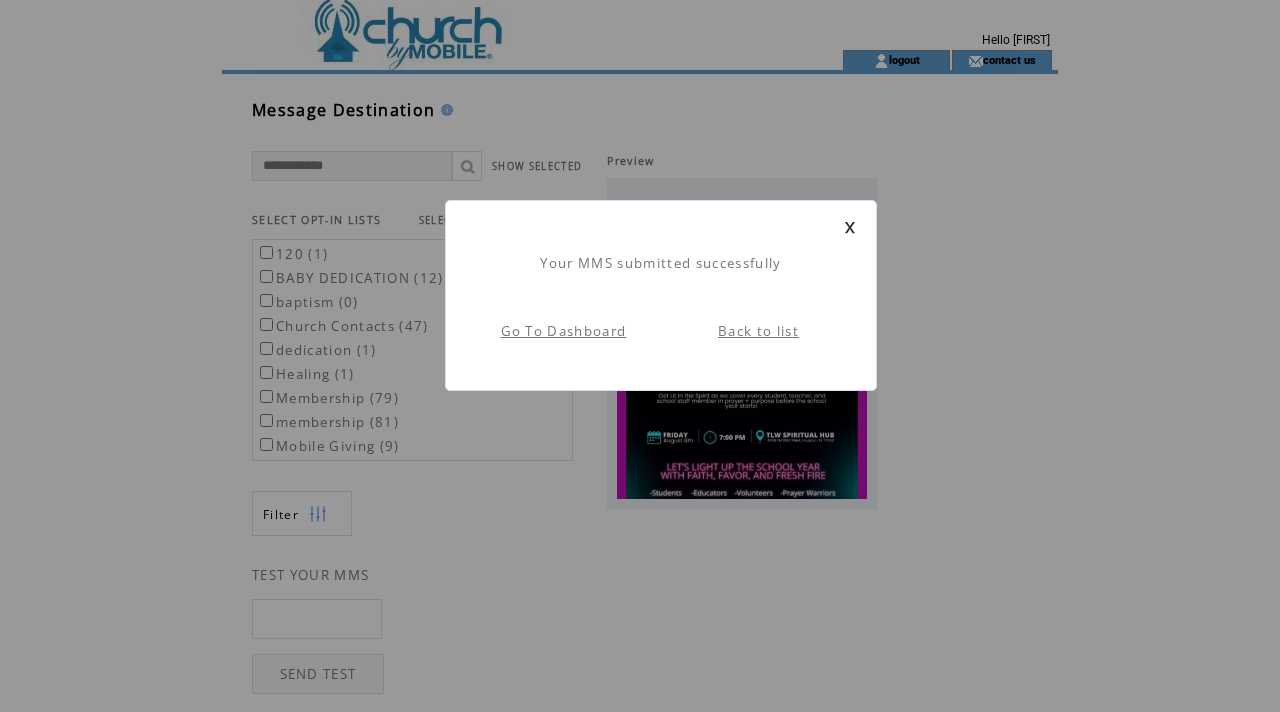 click on "Your MMS submitted successfully
Go To Dashboard
Back to list" at bounding box center (661, 295) 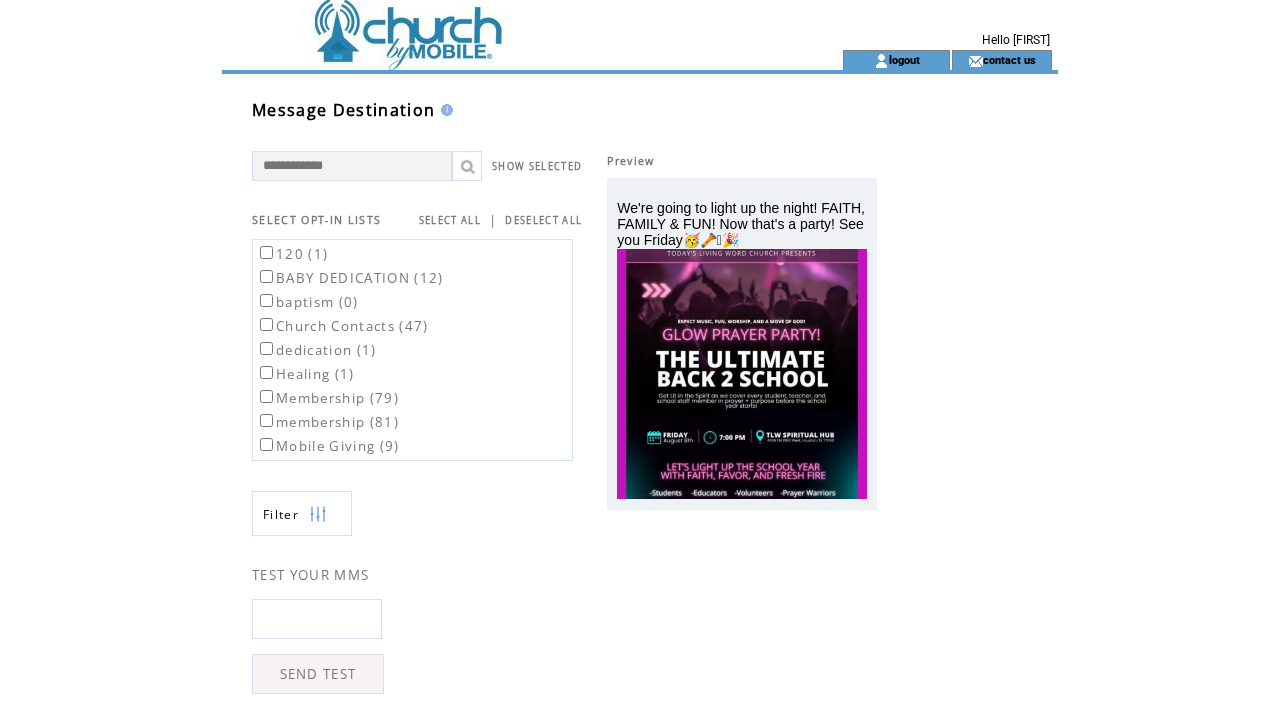 scroll, scrollTop: 0, scrollLeft: 0, axis: both 